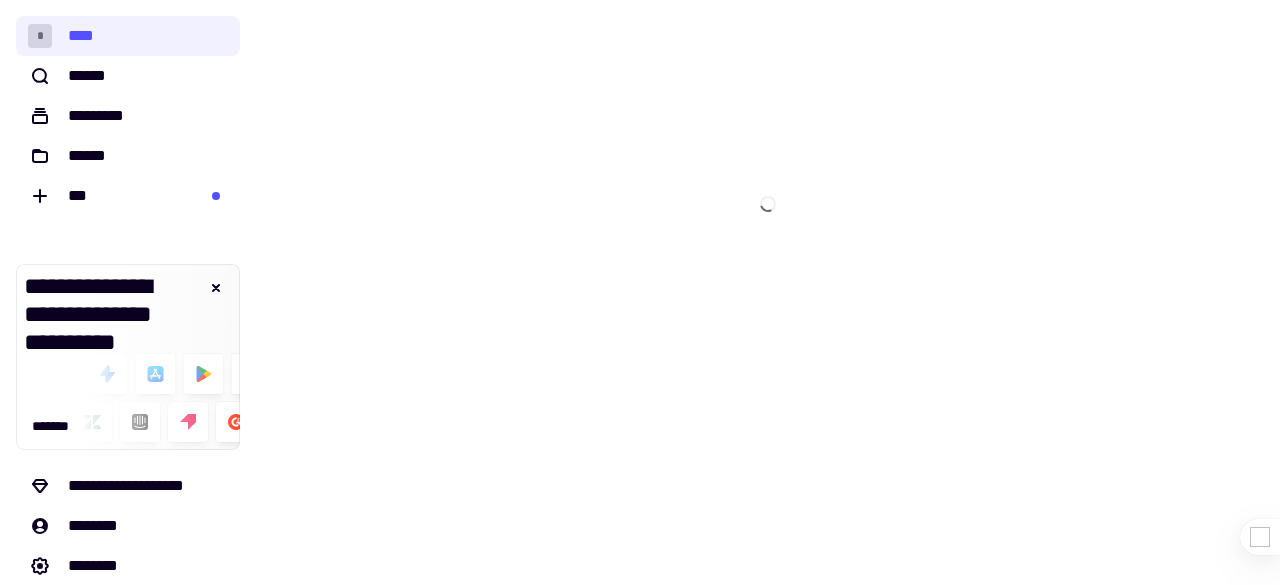 scroll, scrollTop: 0, scrollLeft: 0, axis: both 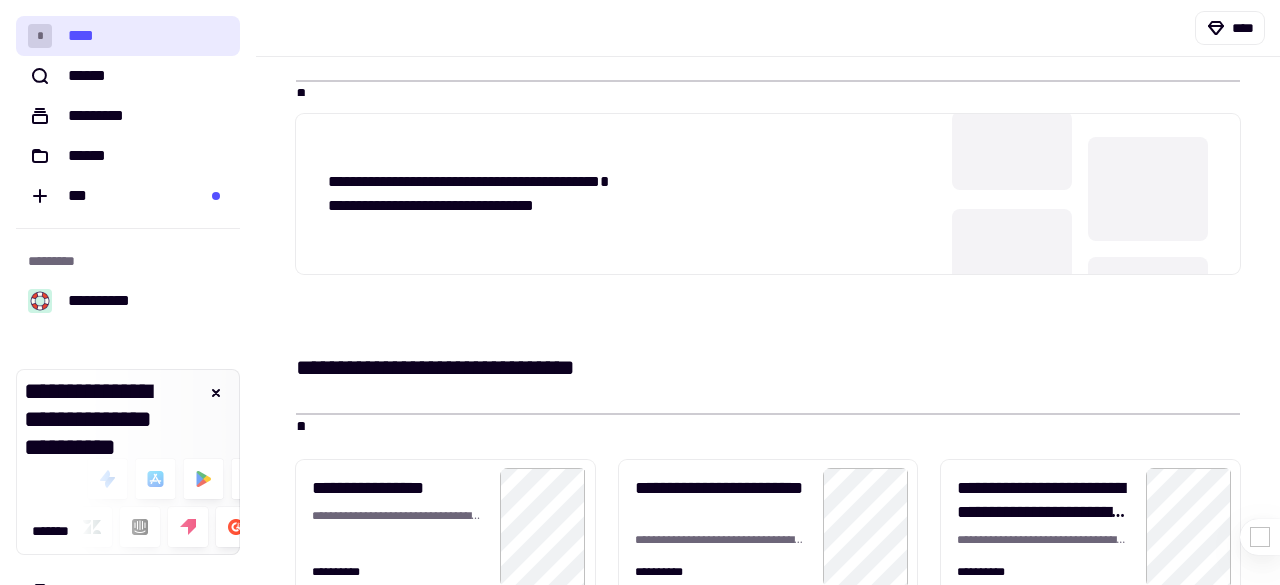 click on "* ****" 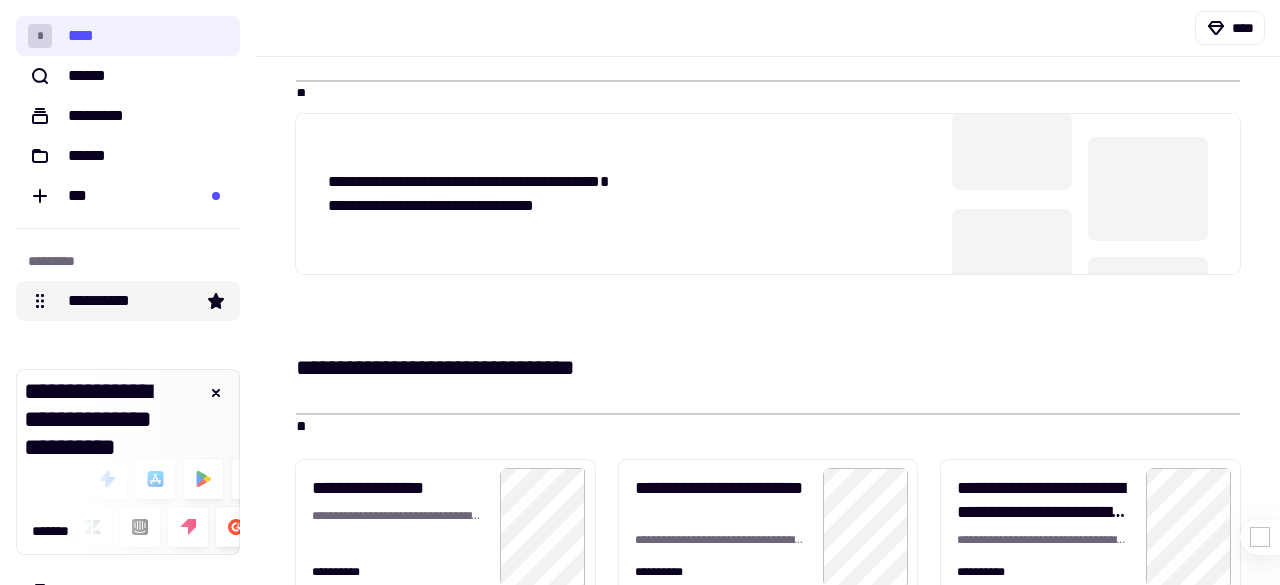 click on "**********" 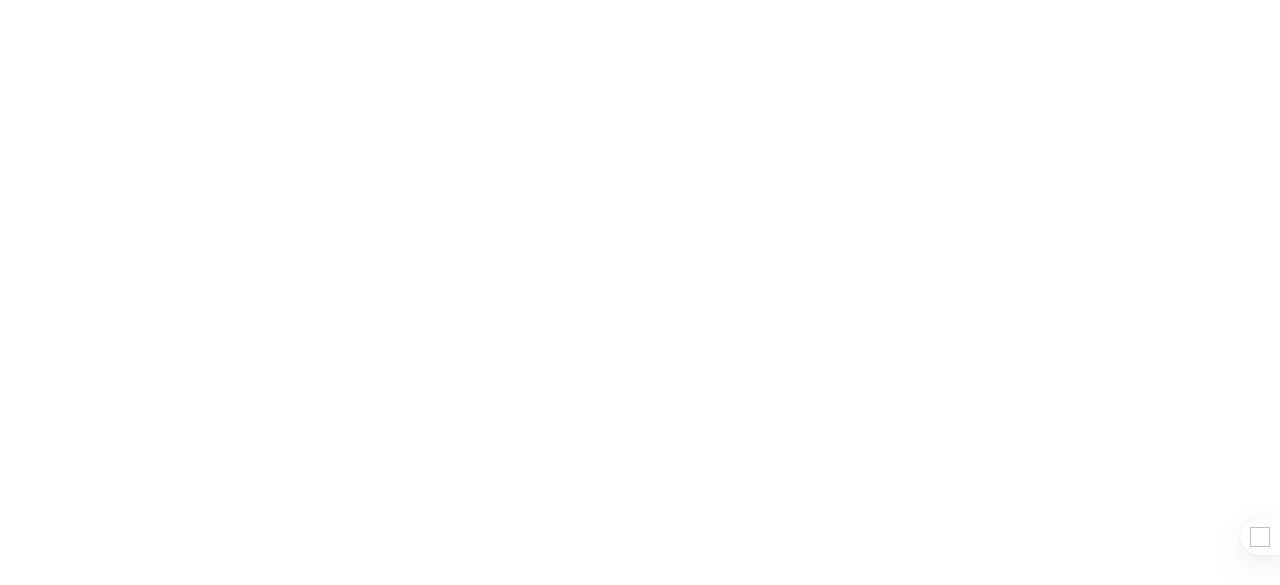 scroll, scrollTop: 0, scrollLeft: 0, axis: both 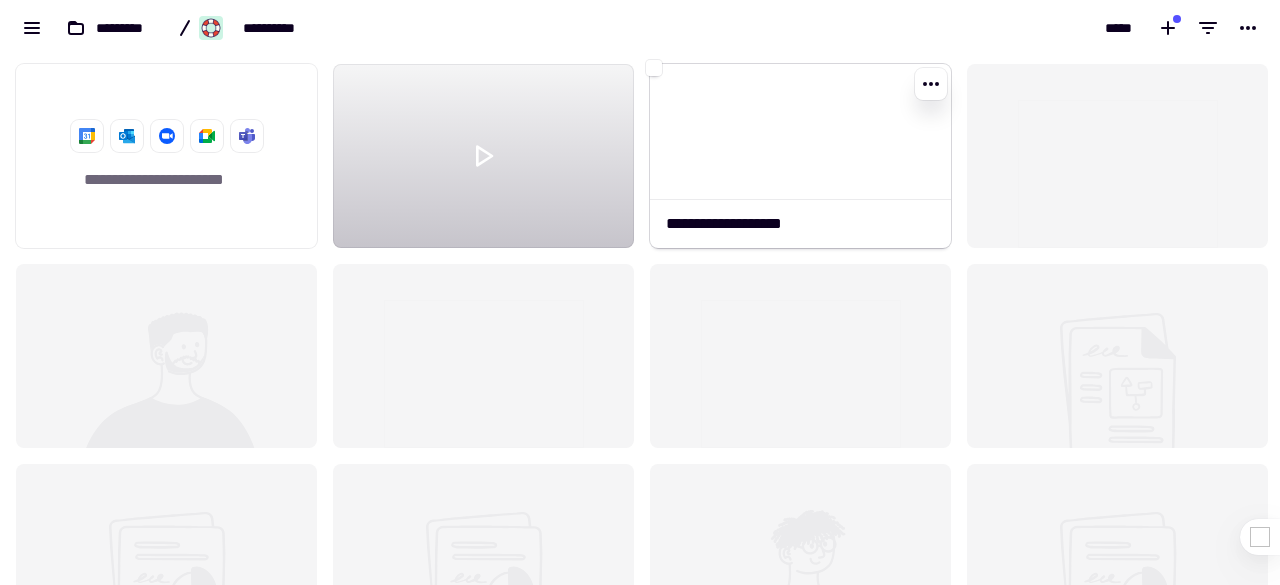 click 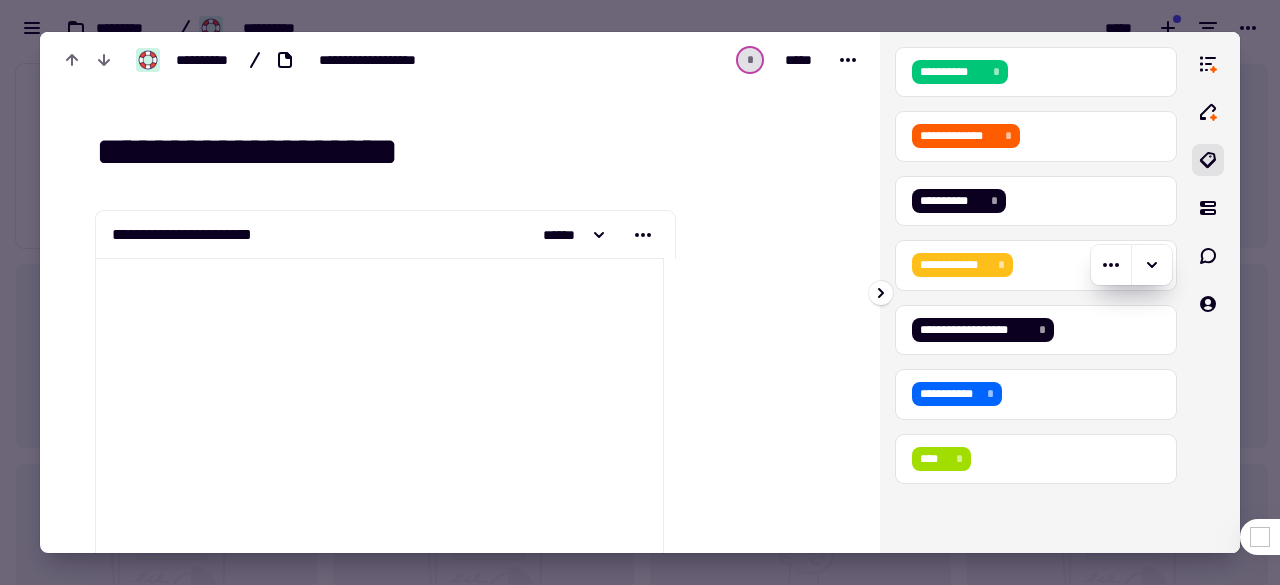 click on "**********" at bounding box center (955, 265) 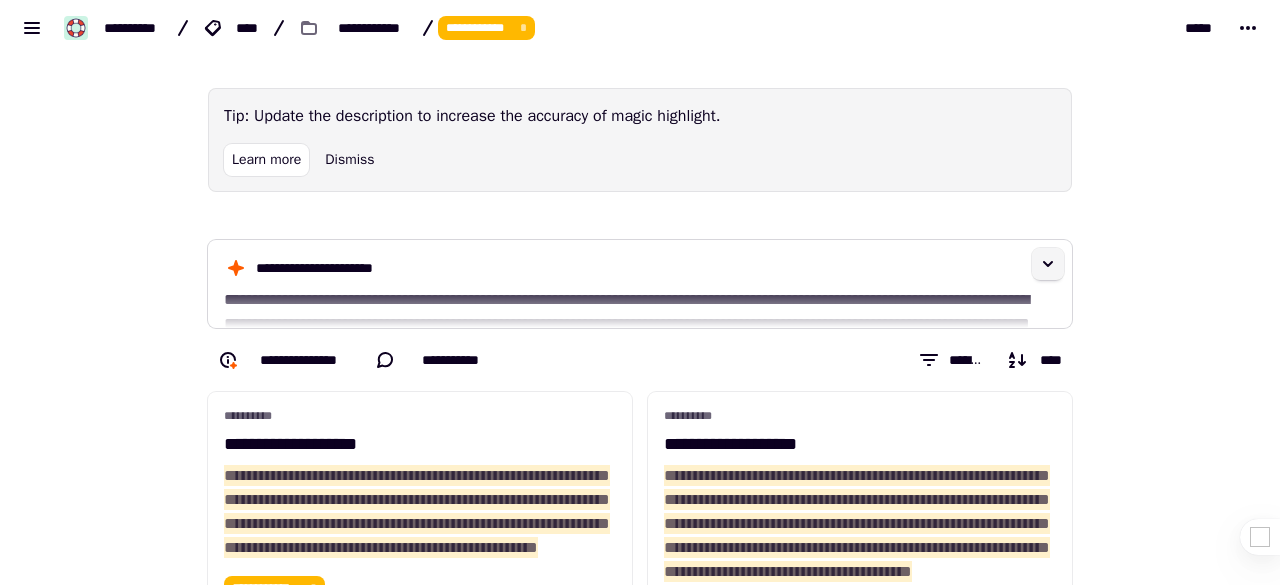 click 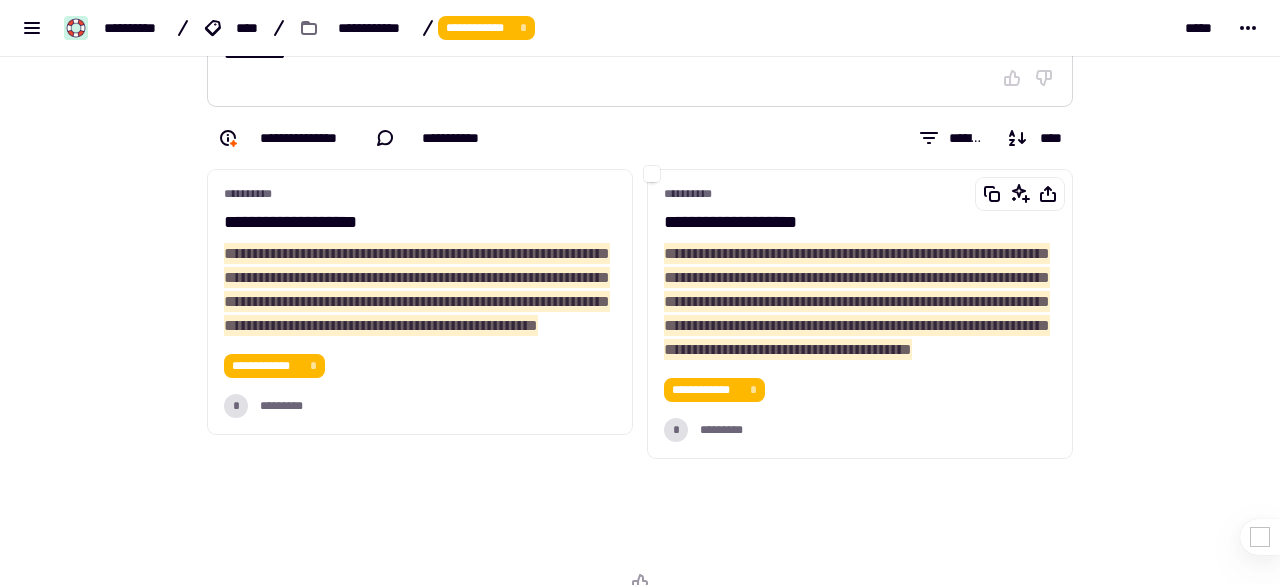 scroll, scrollTop: 534, scrollLeft: 0, axis: vertical 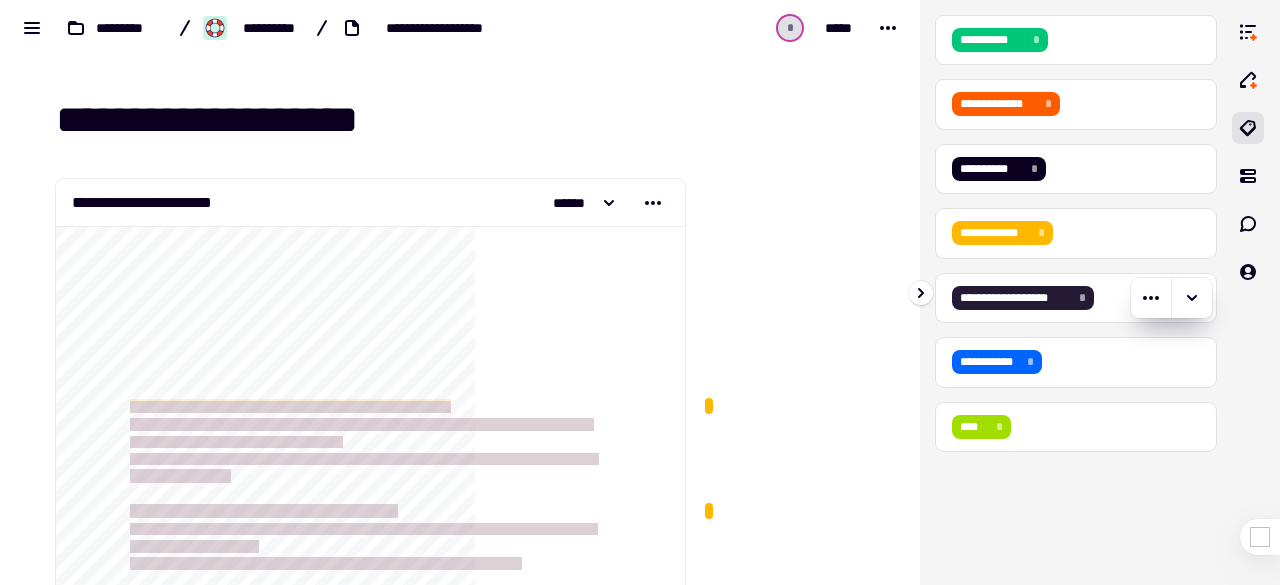click on "**********" at bounding box center (1023, 298) 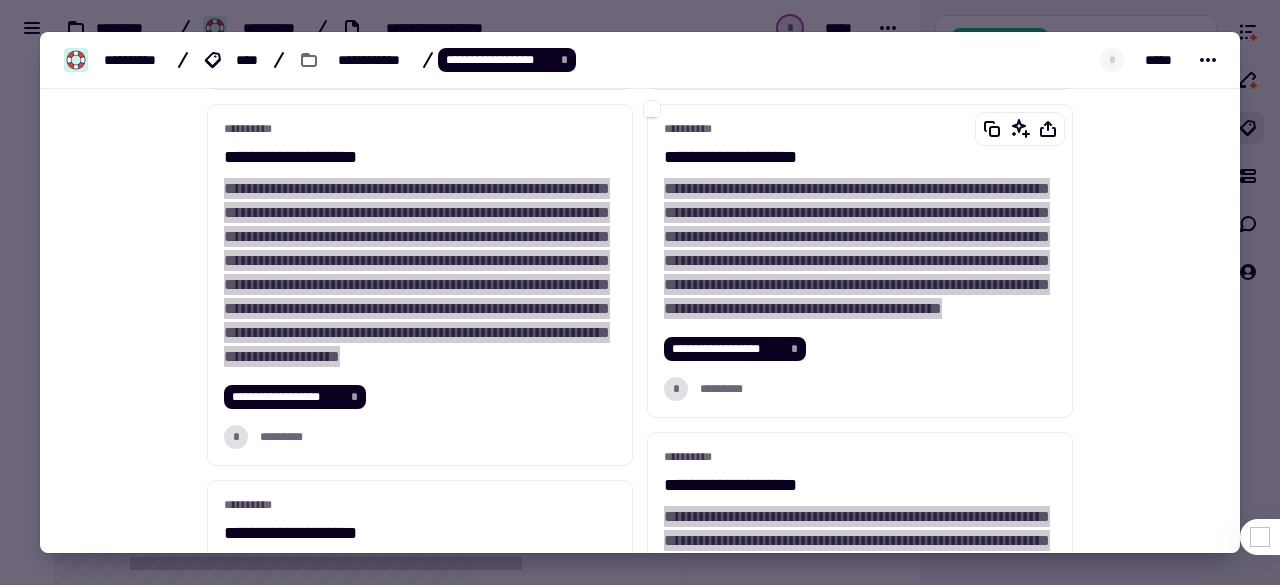 scroll, scrollTop: 624, scrollLeft: 0, axis: vertical 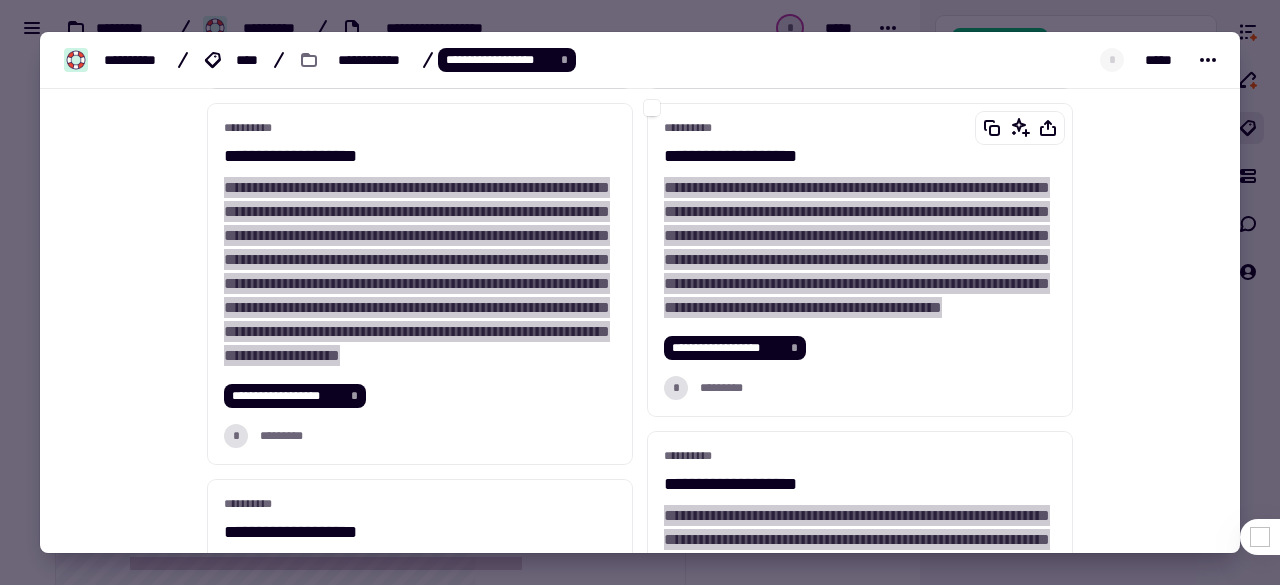 click on "**********" at bounding box center (857, 247) 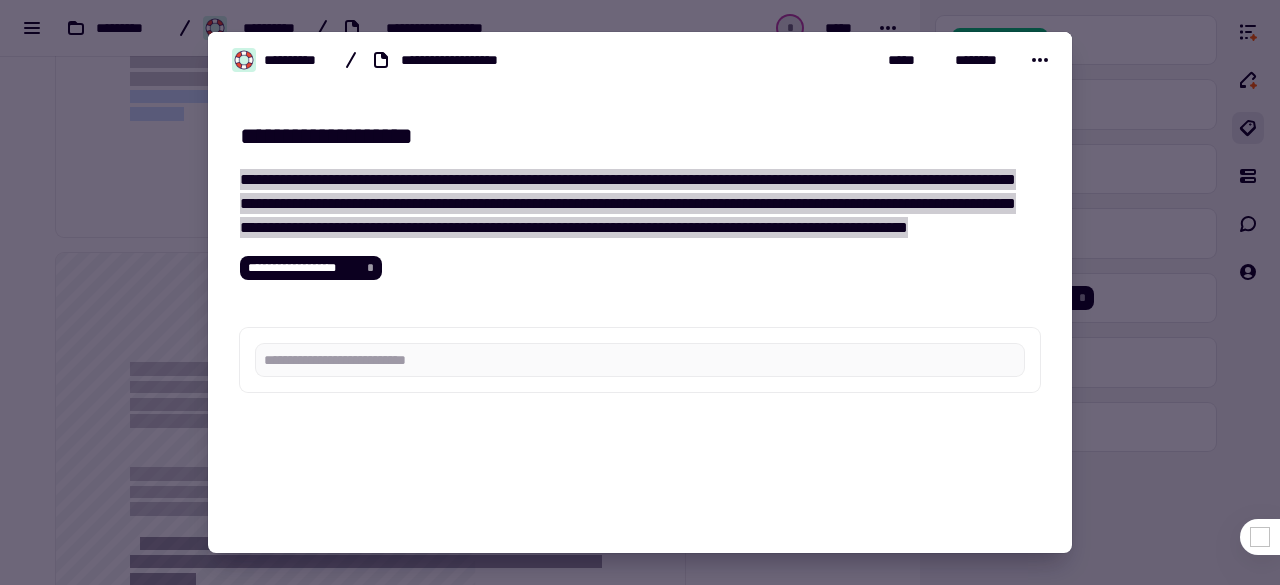 scroll, scrollTop: 1764, scrollLeft: 0, axis: vertical 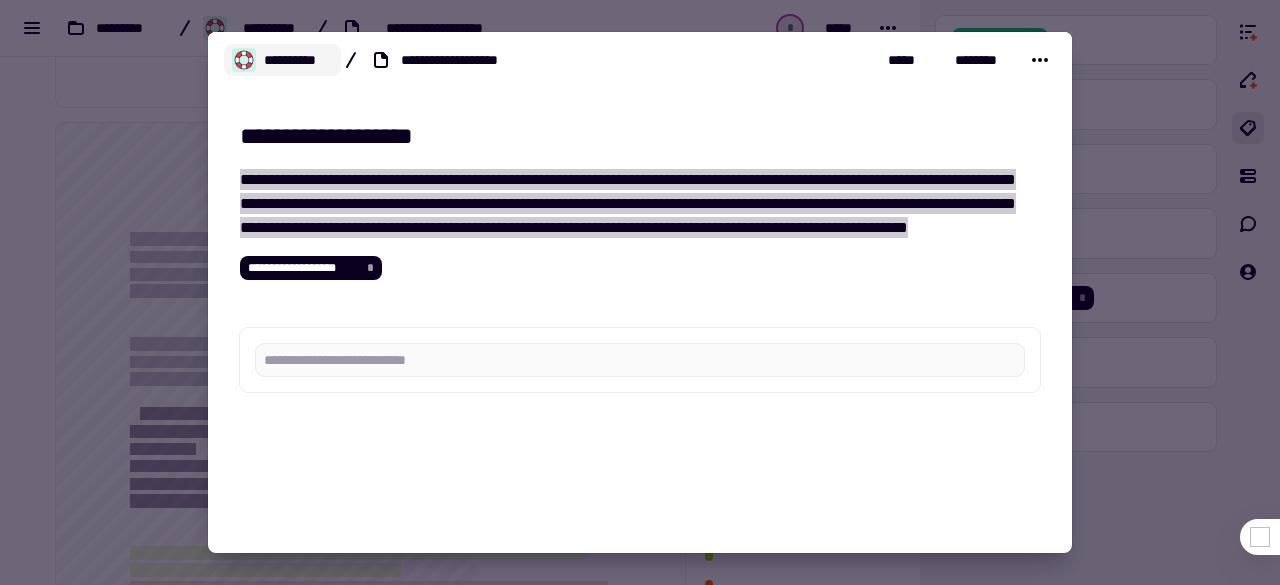 click on "**********" 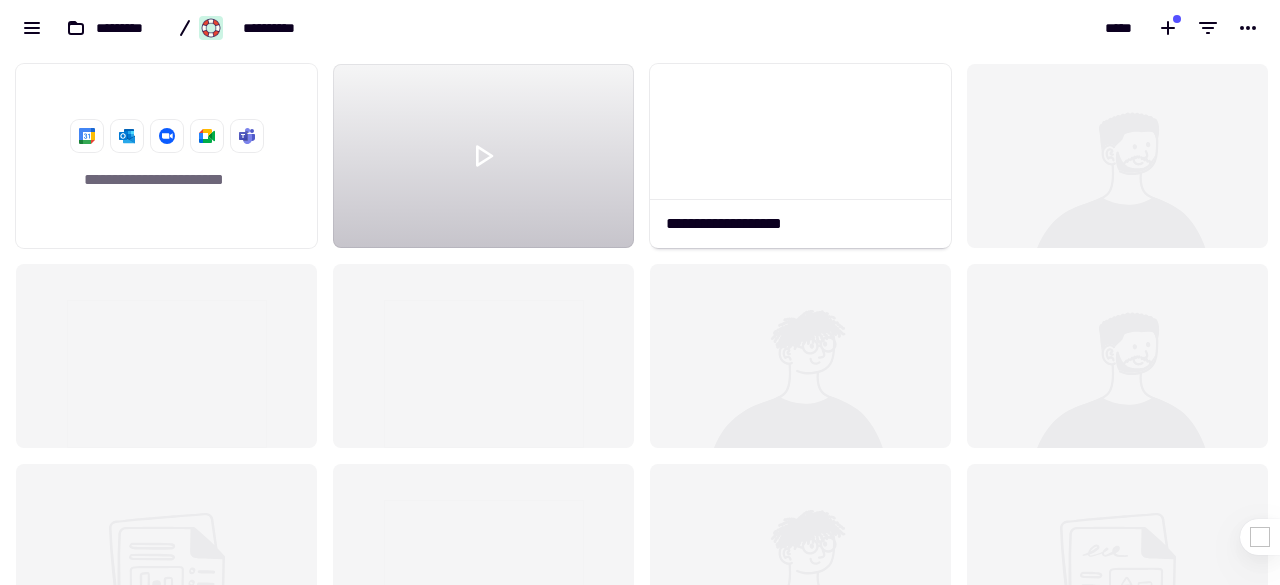 scroll, scrollTop: 16, scrollLeft: 16, axis: both 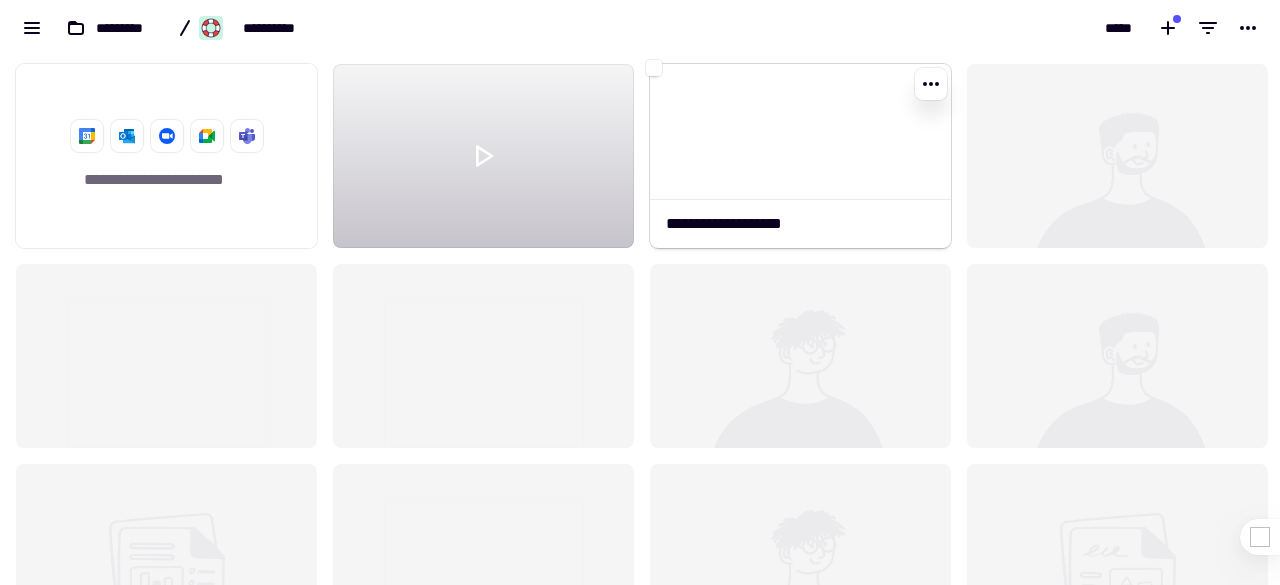 click 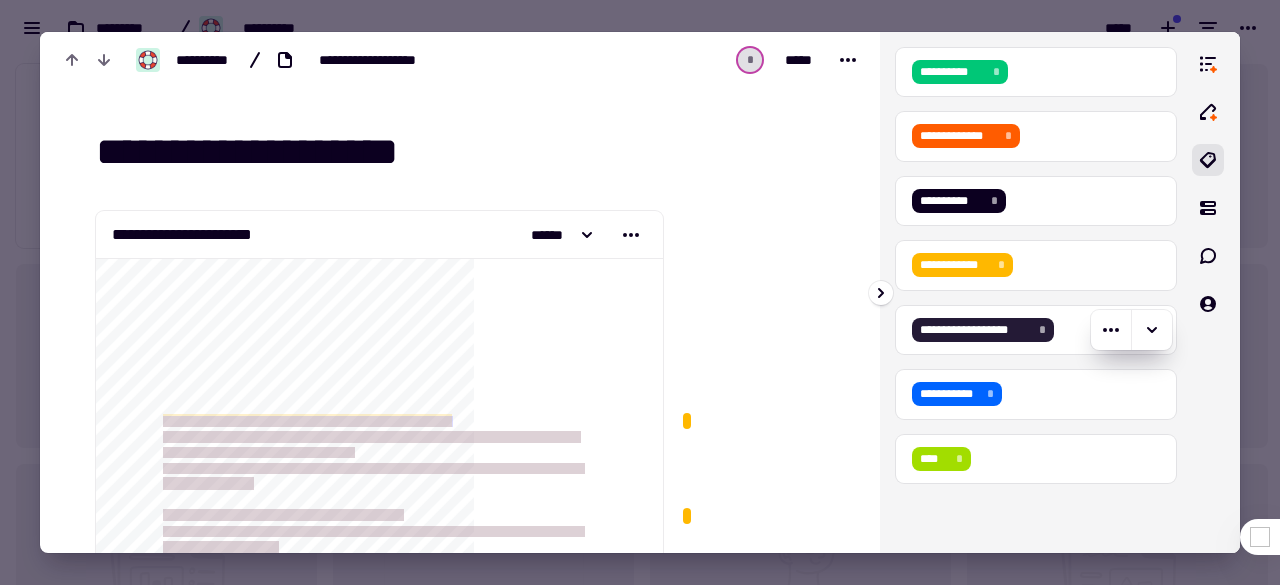 click on "**********" at bounding box center [975, 330] 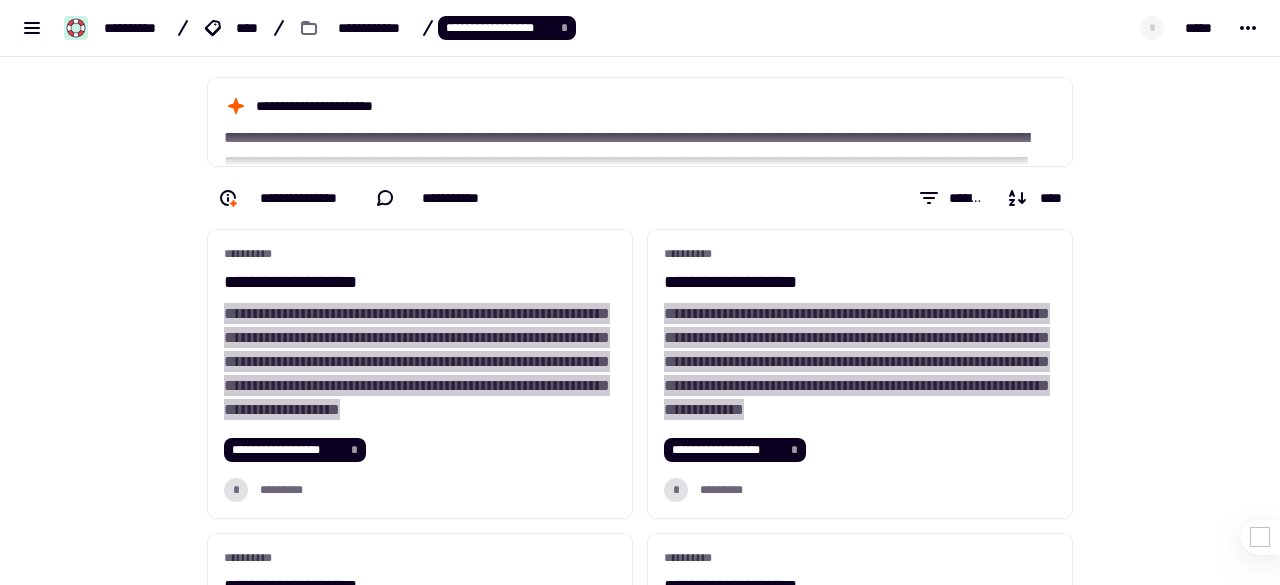 scroll, scrollTop: 163, scrollLeft: 0, axis: vertical 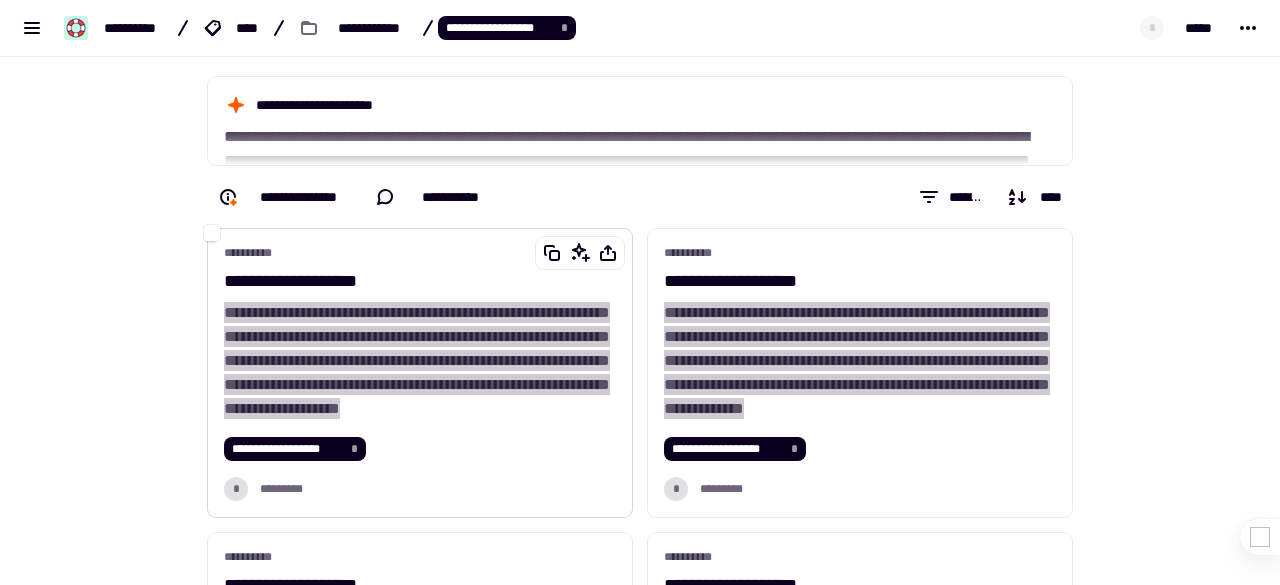 click on "**********" at bounding box center (417, 360) 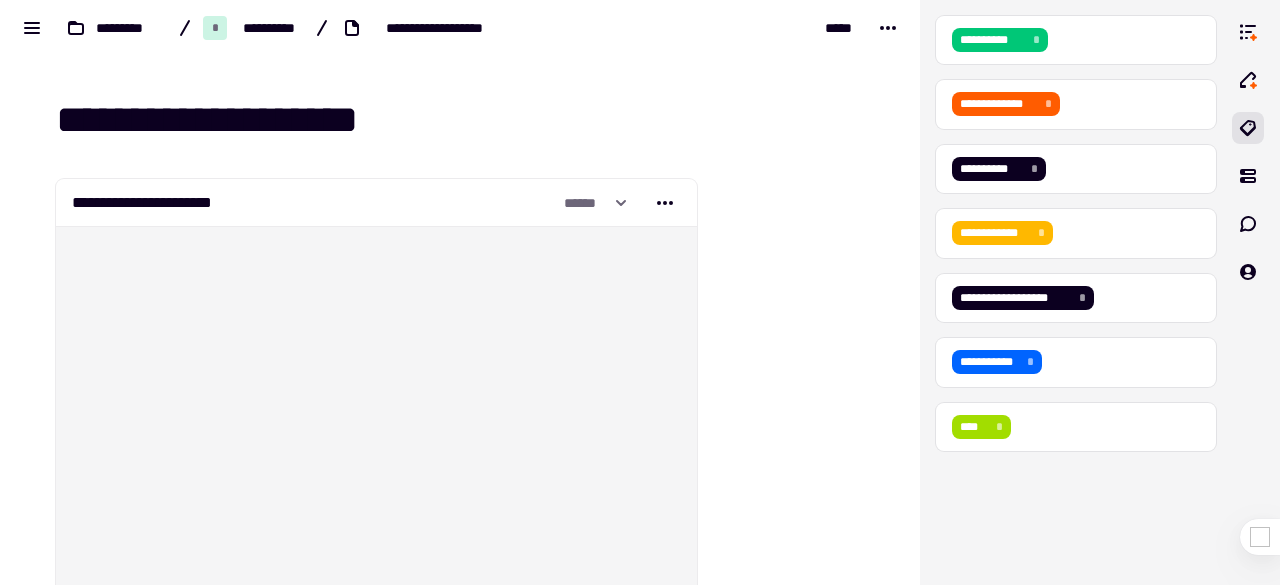 scroll, scrollTop: 0, scrollLeft: 0, axis: both 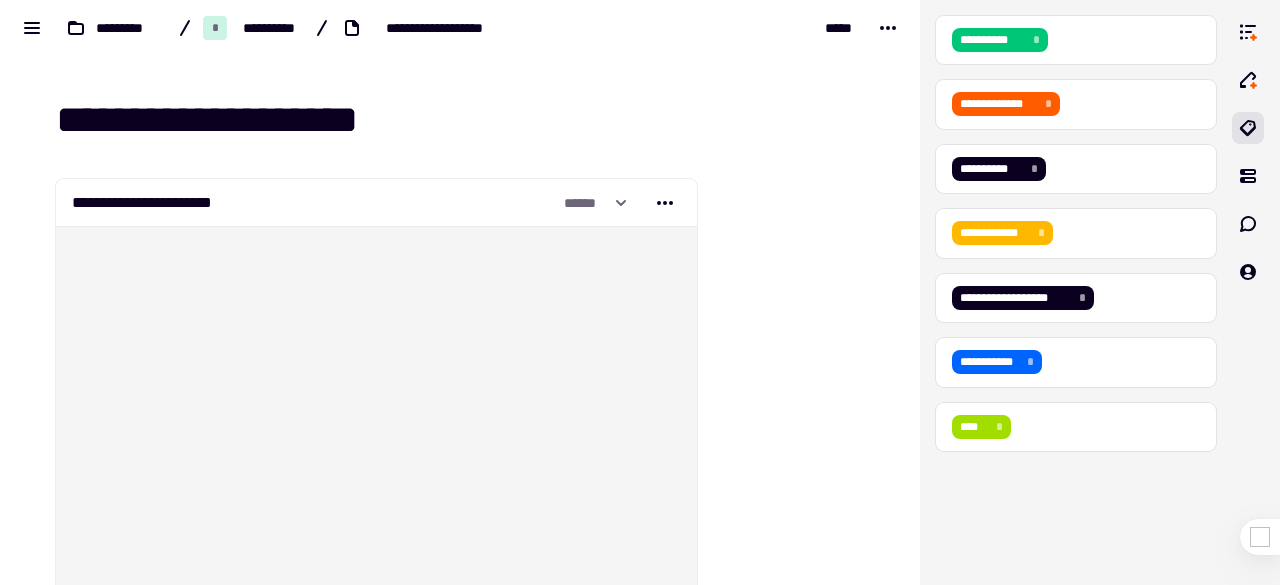 click on "**********" at bounding box center (640, 292) 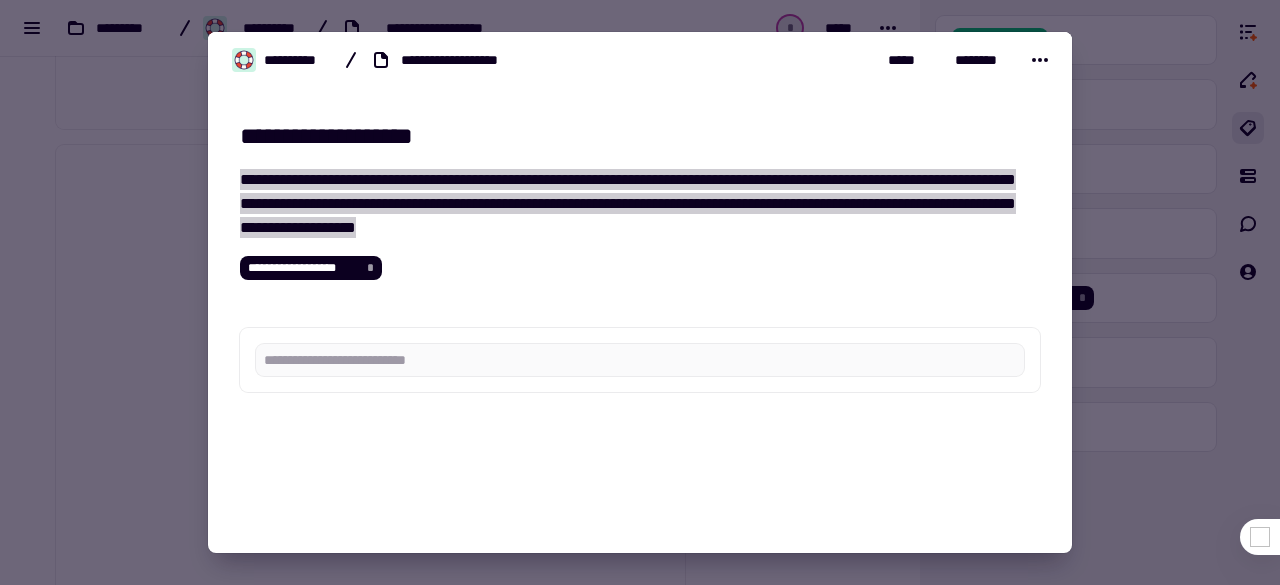 scroll, scrollTop: 5084, scrollLeft: 0, axis: vertical 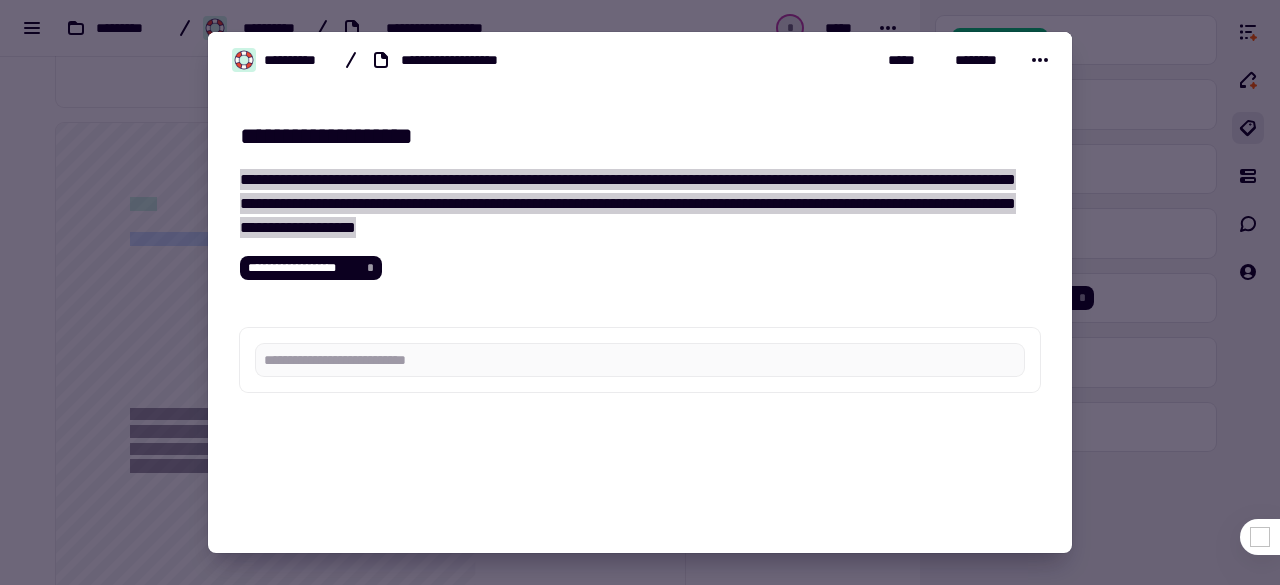 click at bounding box center [640, 292] 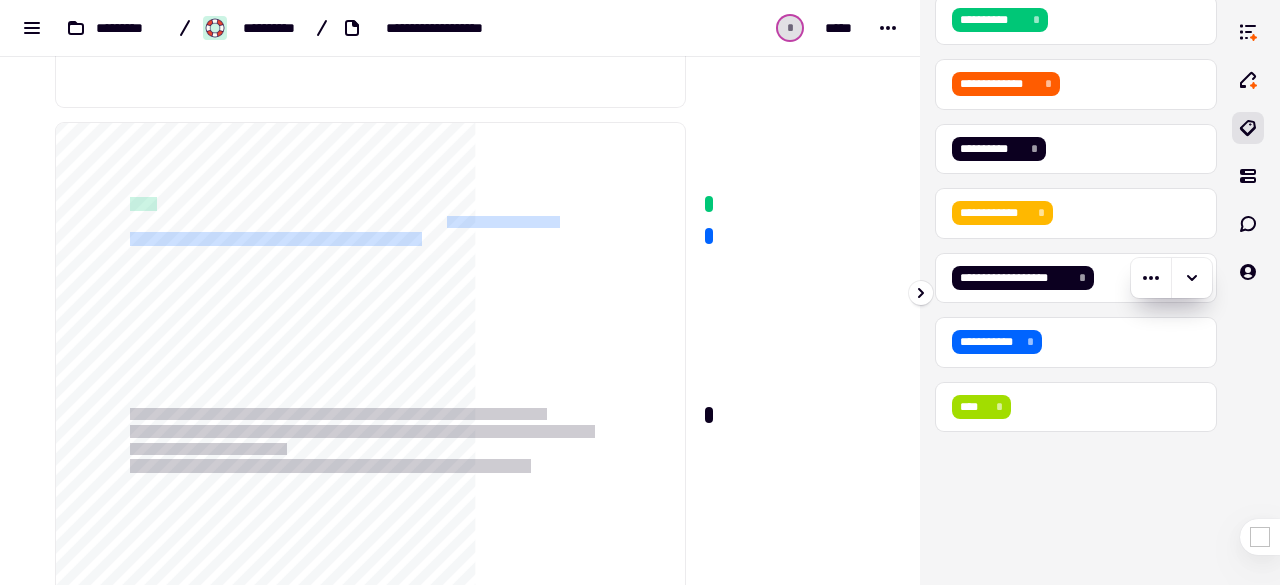scroll, scrollTop: 16, scrollLeft: 0, axis: vertical 